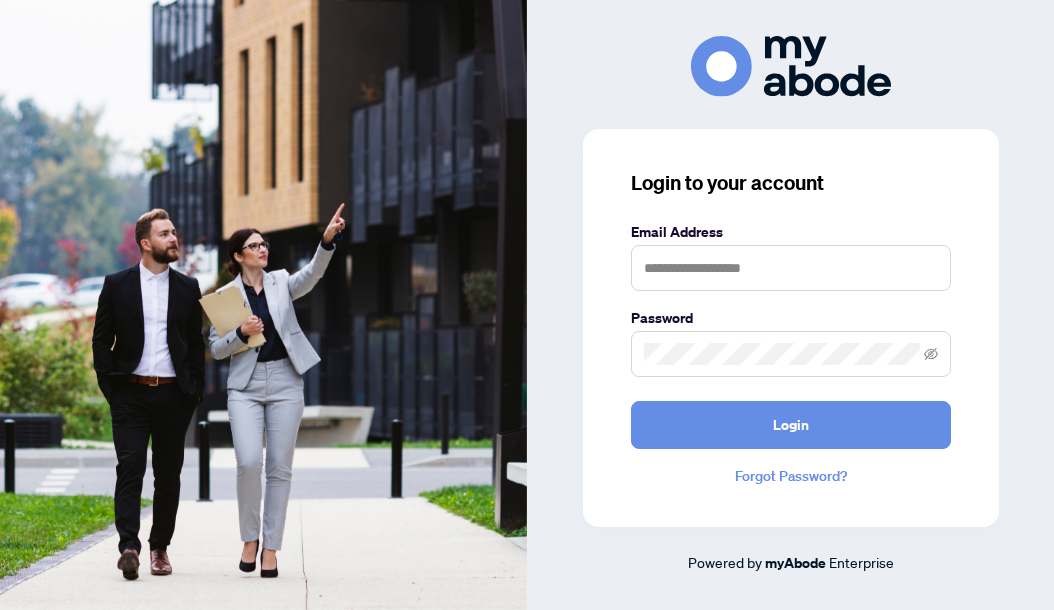 scroll, scrollTop: 0, scrollLeft: 0, axis: both 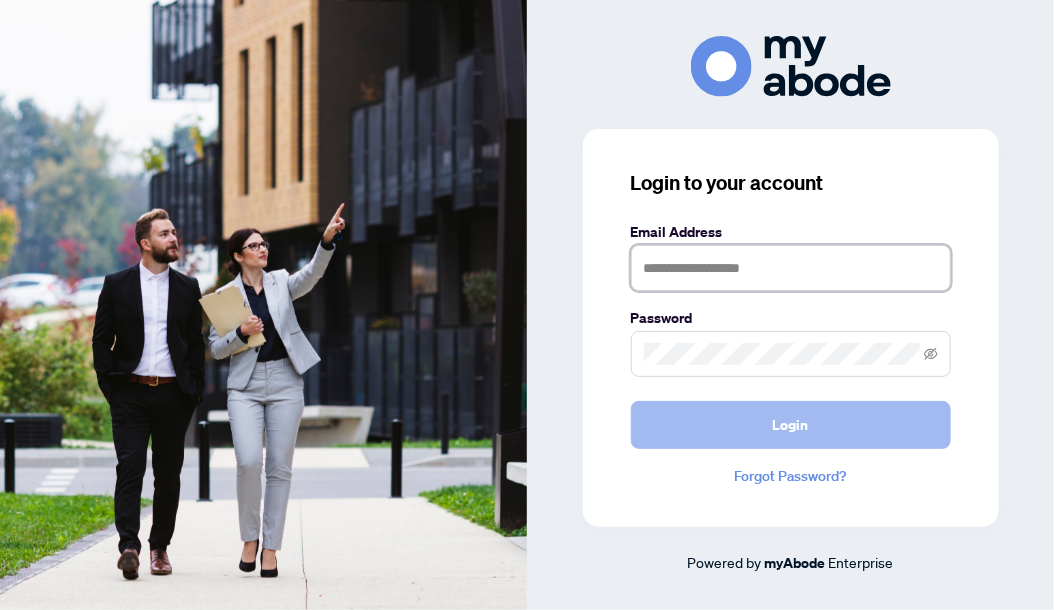 type on "**********" 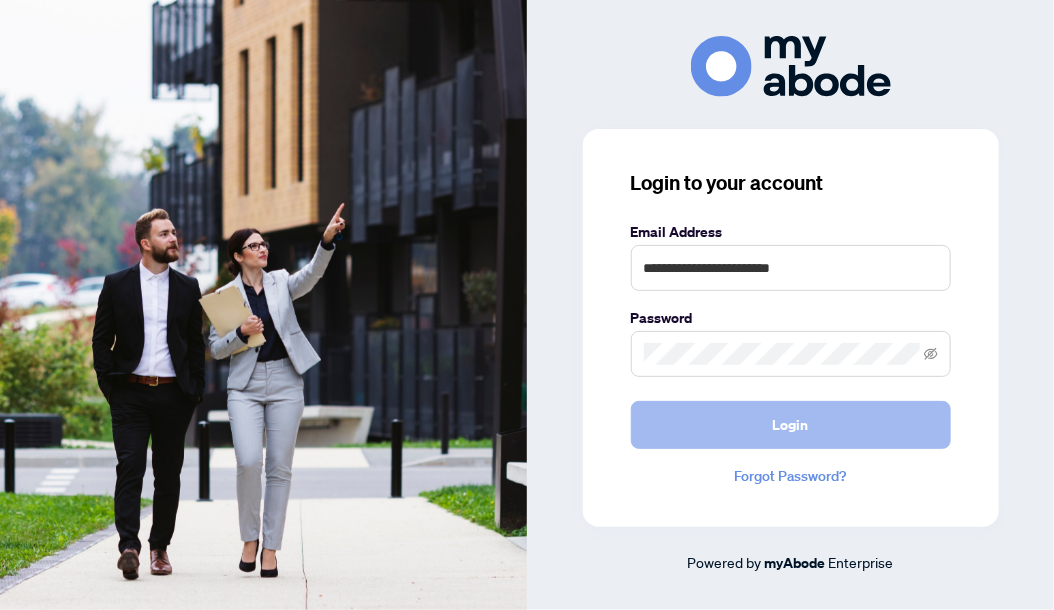 click on "Login" at bounding box center (791, 425) 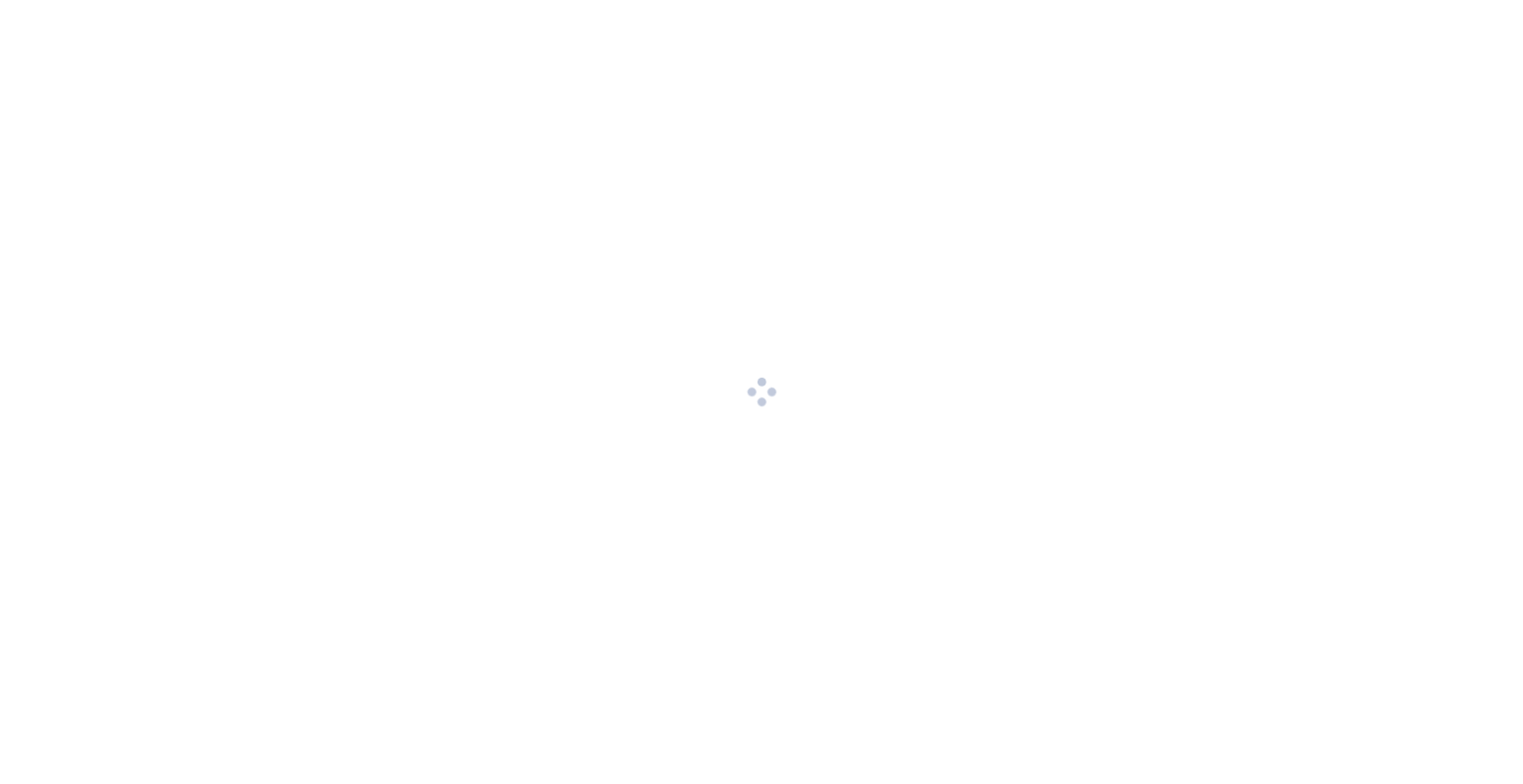 scroll, scrollTop: 0, scrollLeft: 0, axis: both 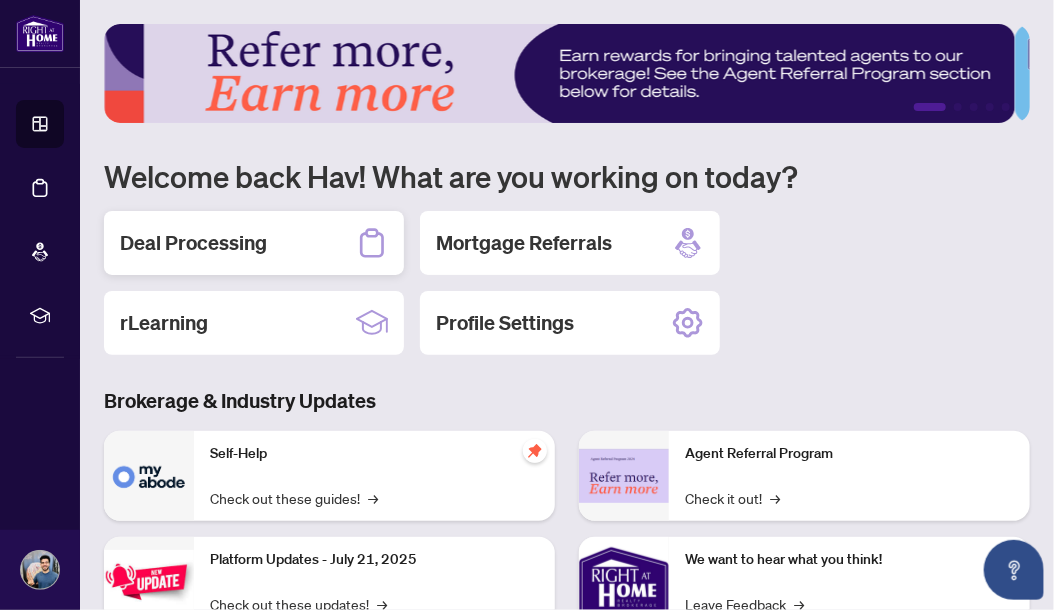 click on "Deal Processing" at bounding box center (193, 243) 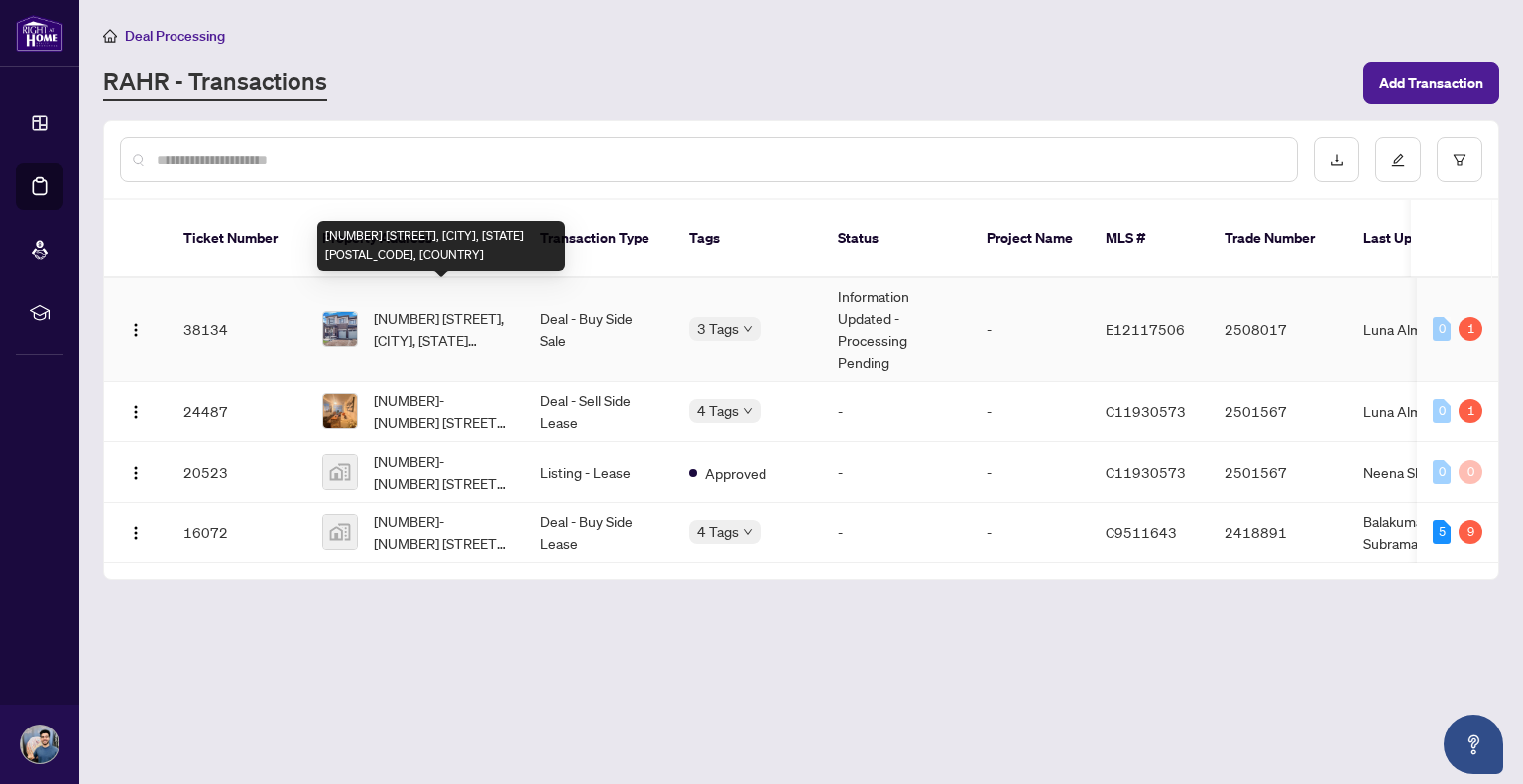 click on "85 Armilia Pl, Whitby, Ontario L1P 0P7, Canada" at bounding box center [441, 329] 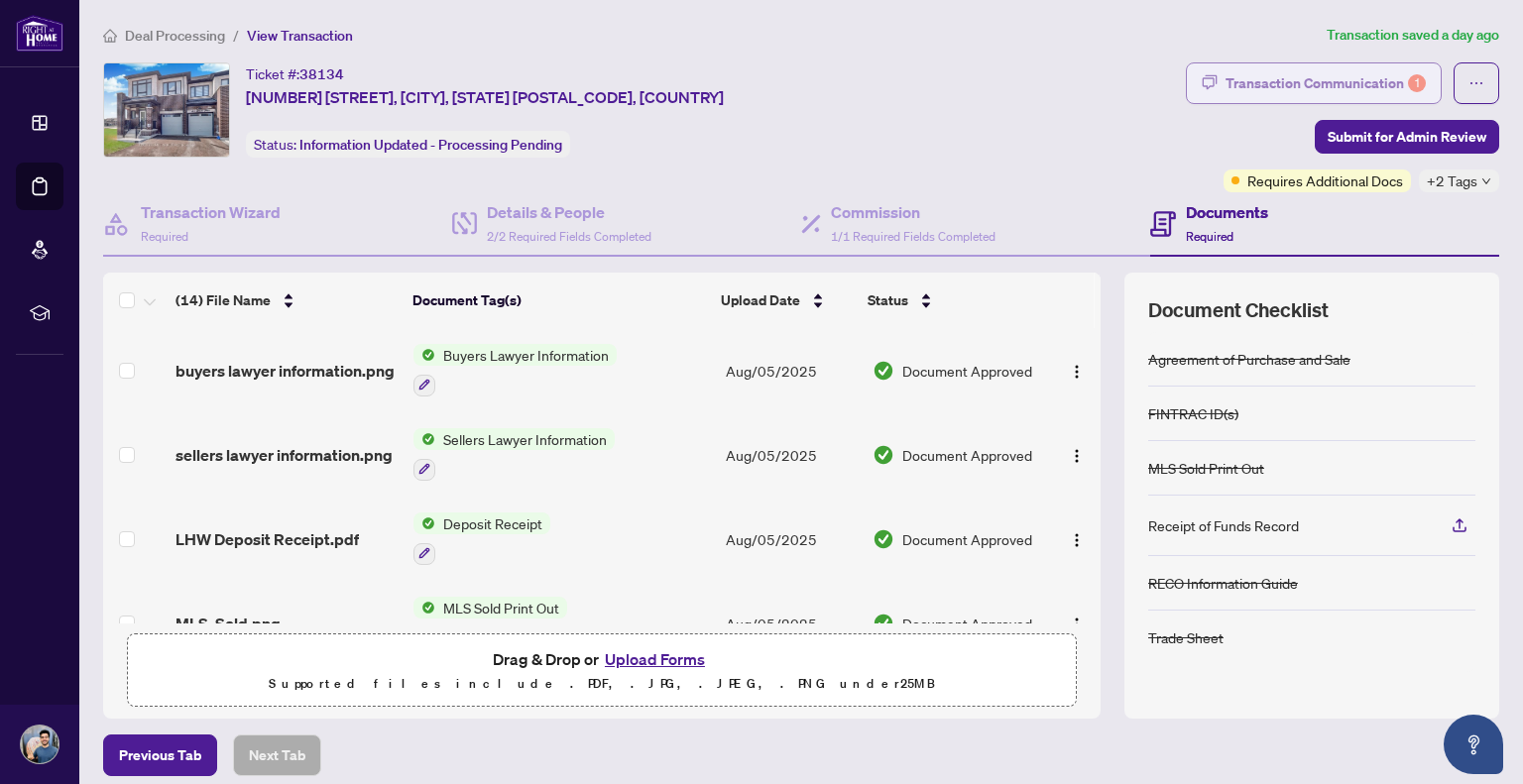click on "Transaction Communication 1" at bounding box center [1326, 83] 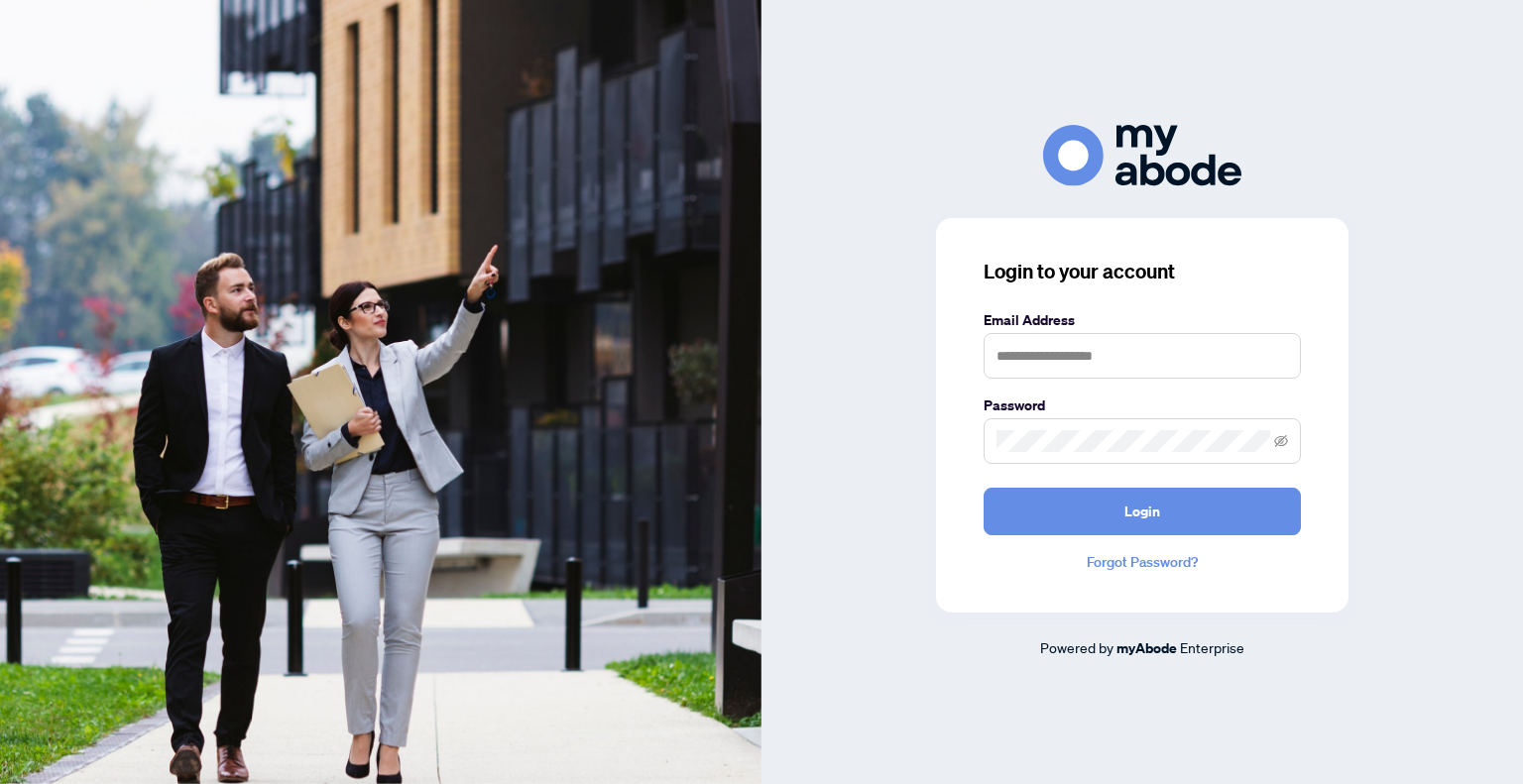scroll, scrollTop: 0, scrollLeft: 0, axis: both 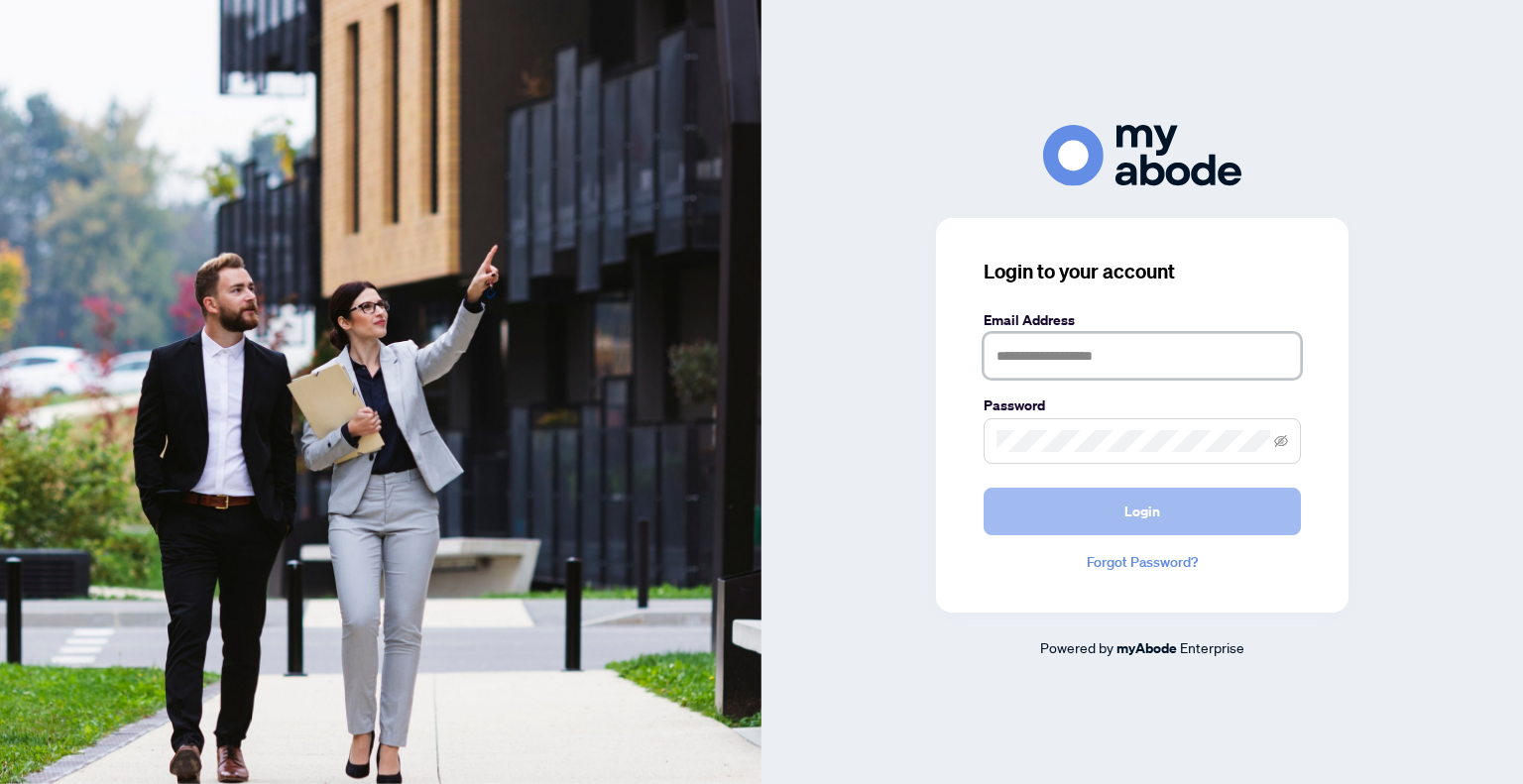 type on "**********" 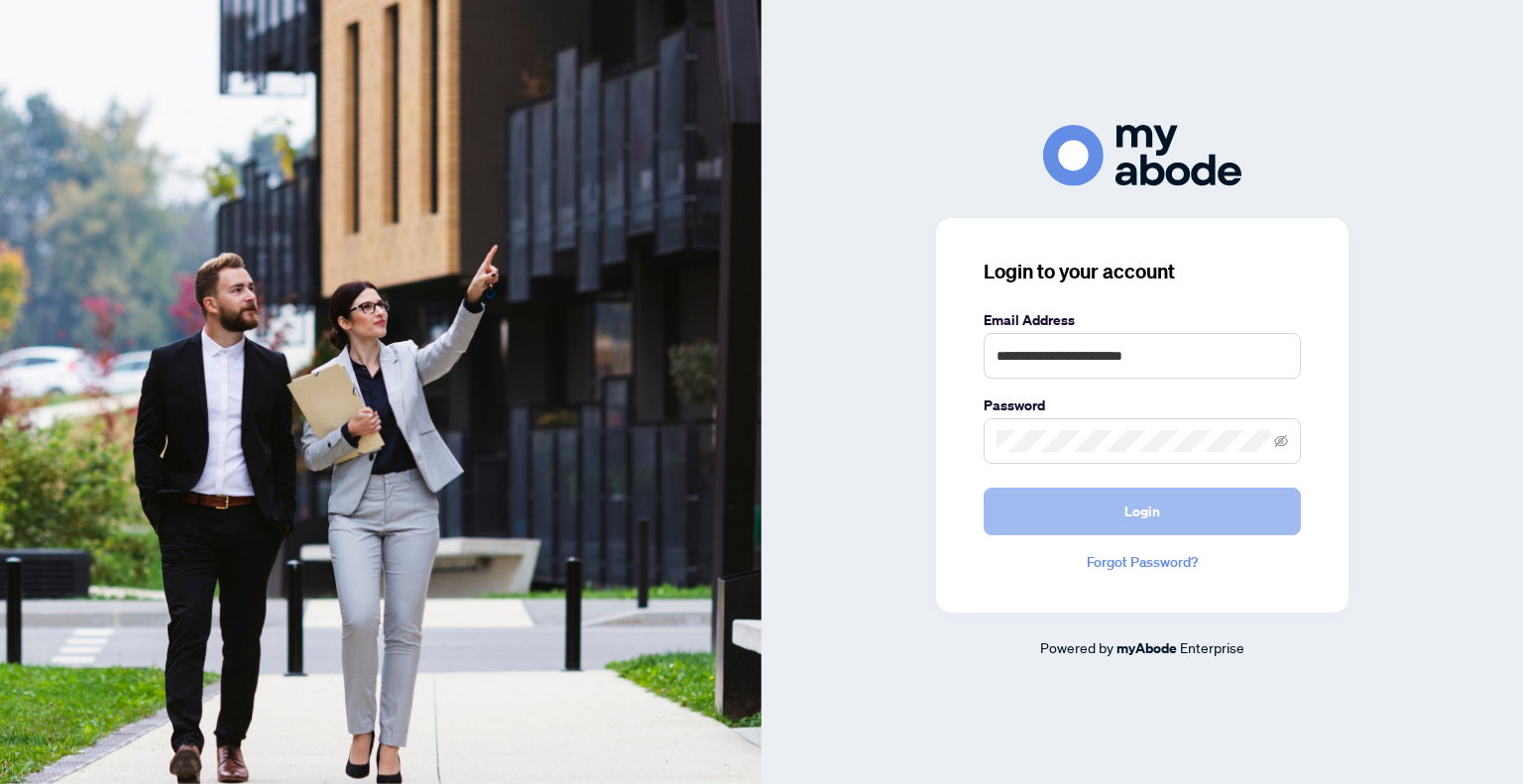 click on "Login" at bounding box center (1142, 511) 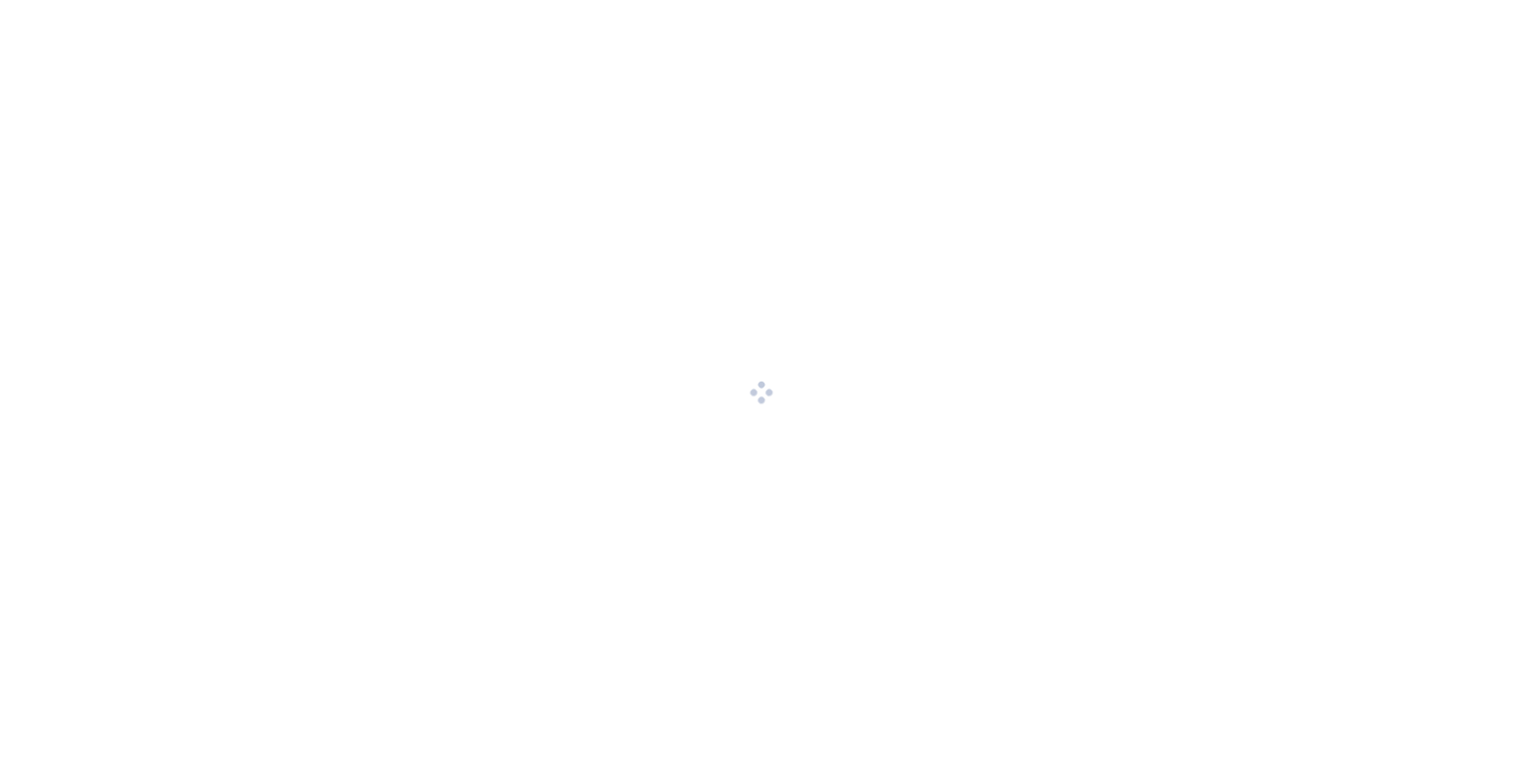scroll, scrollTop: 0, scrollLeft: 0, axis: both 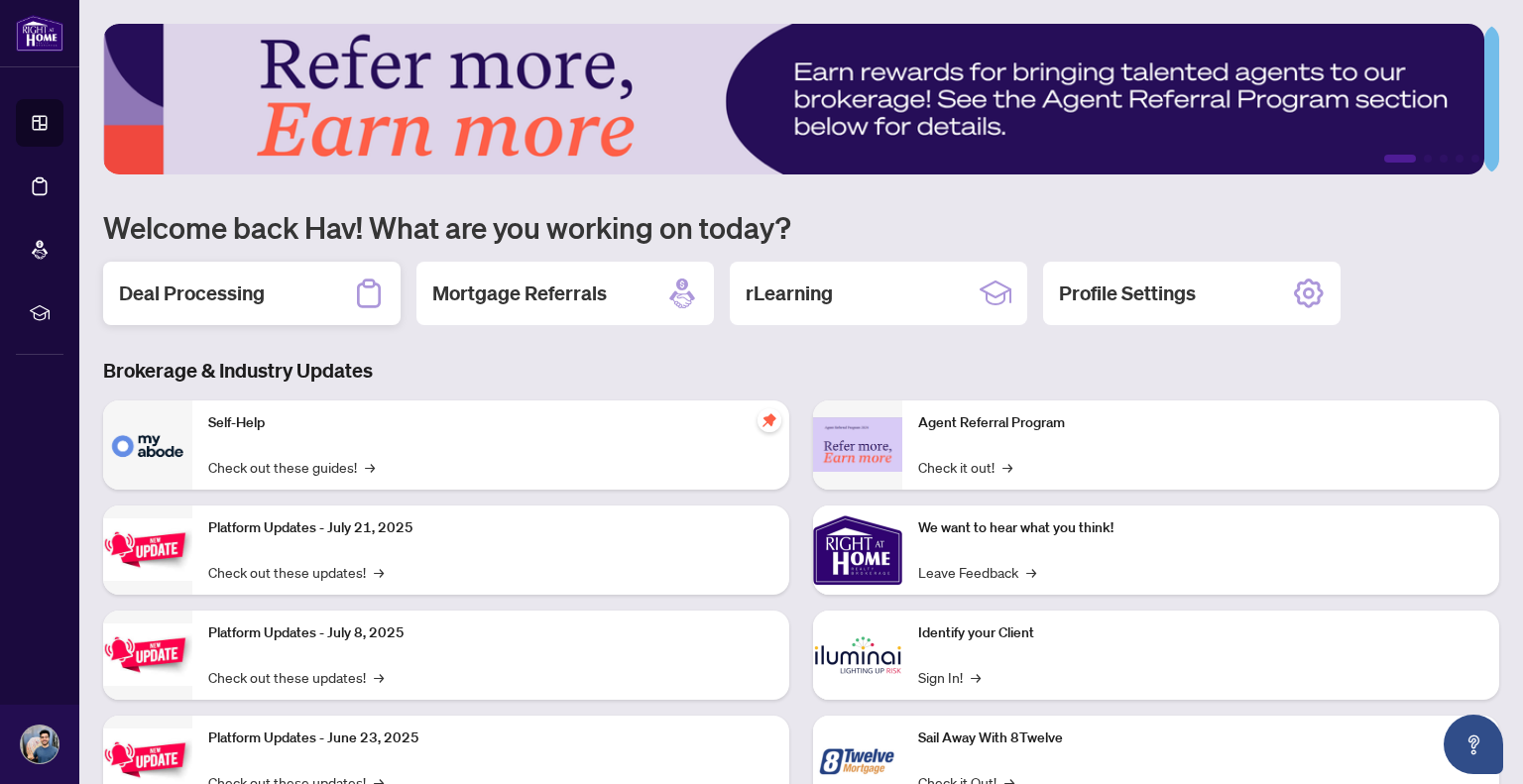 click on "Deal Processing" at bounding box center [252, 293] 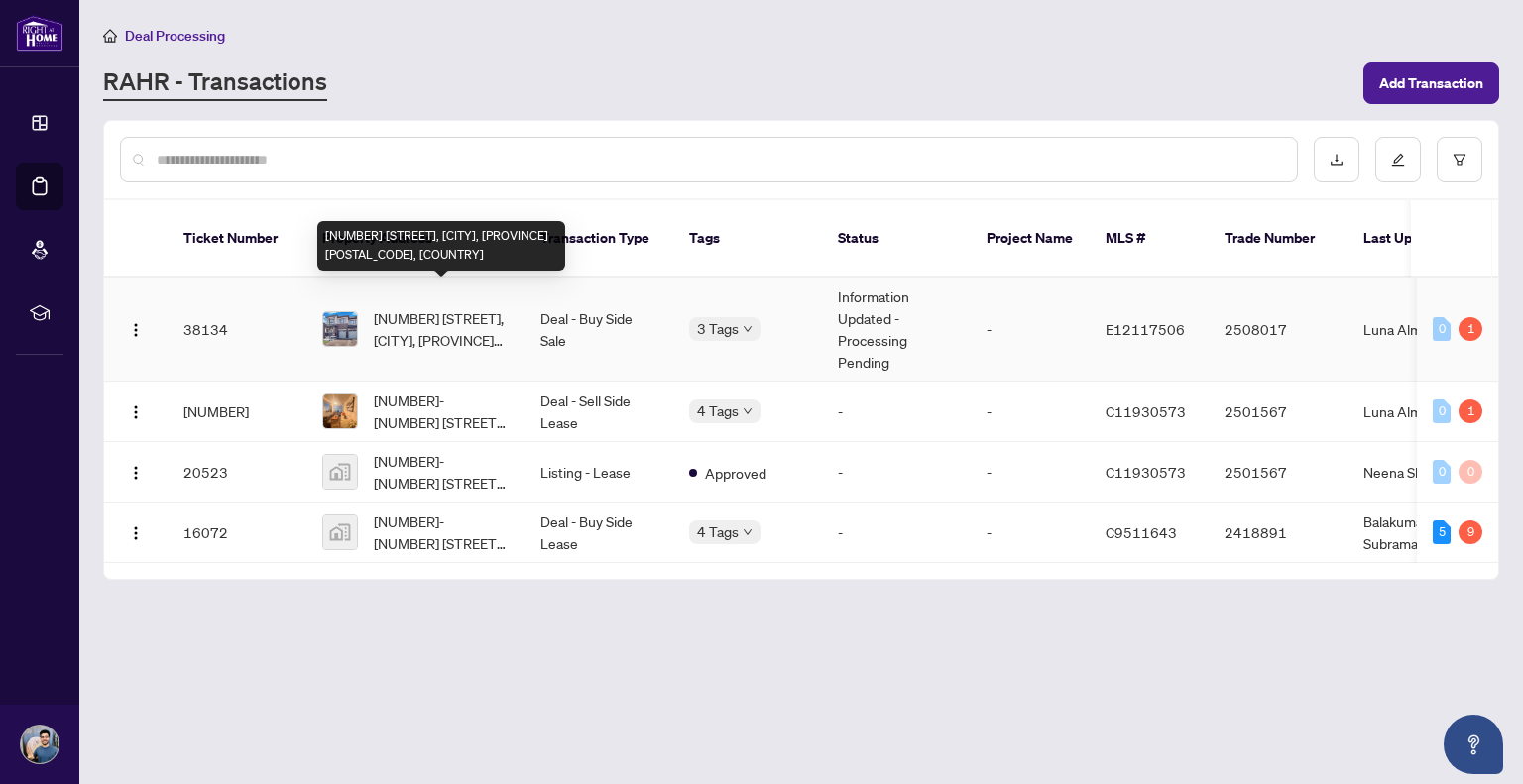 click on "85 Armilia Pl, Whitby, Ontario L1P 0P7, Canada" at bounding box center (441, 329) 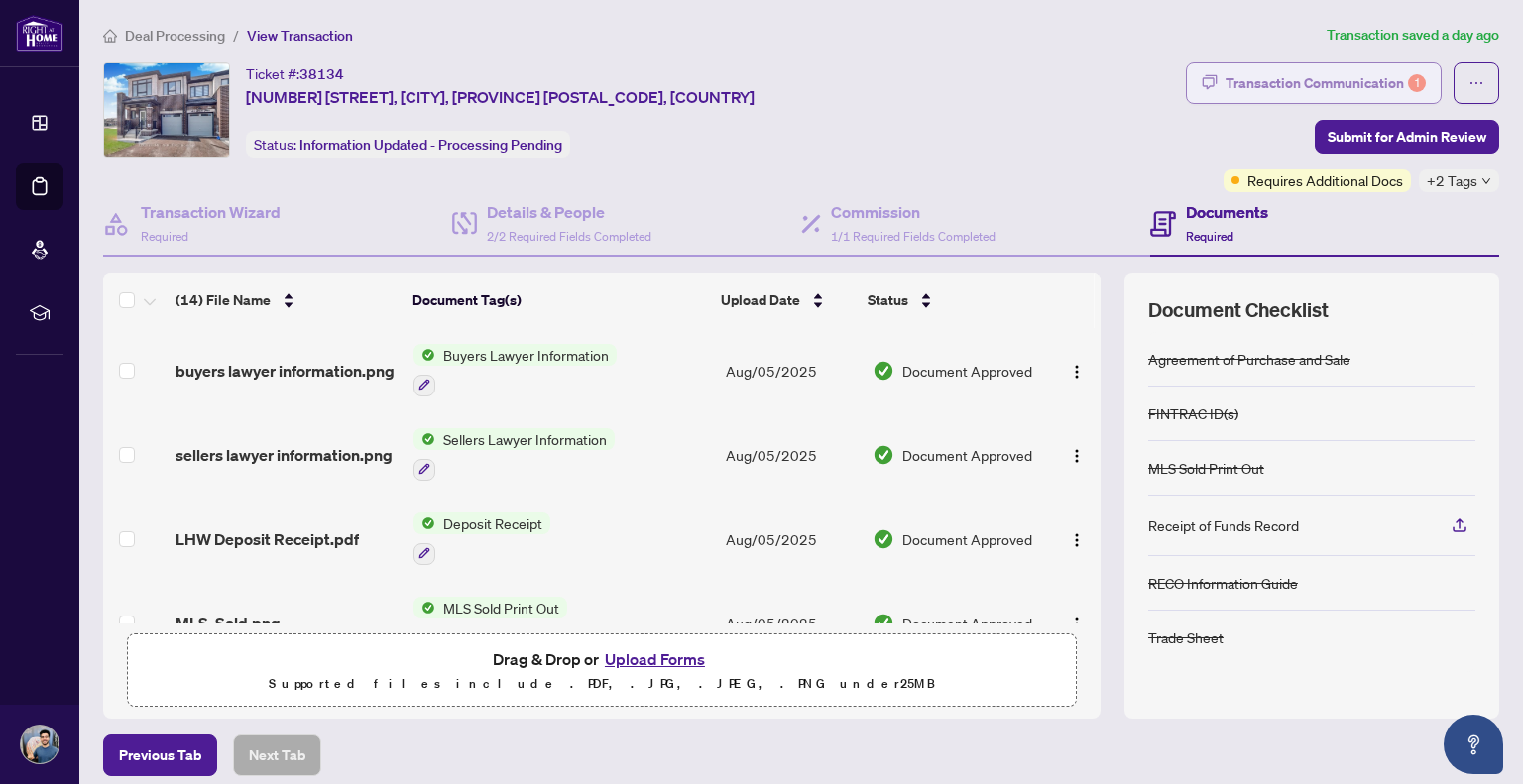 click on "Transaction Communication 1" at bounding box center [1326, 83] 